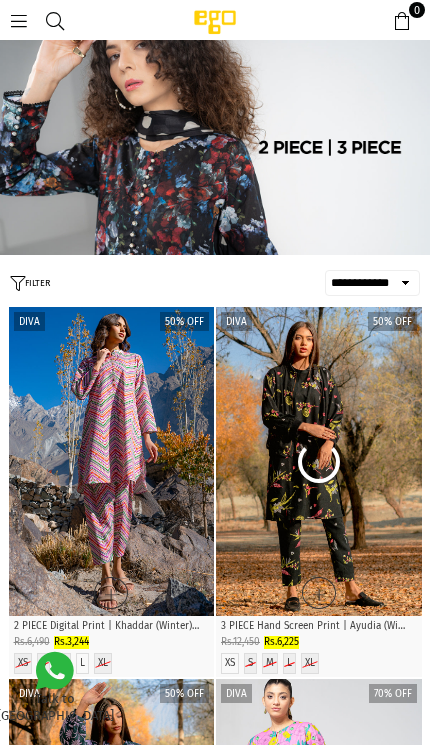 select on "**********" 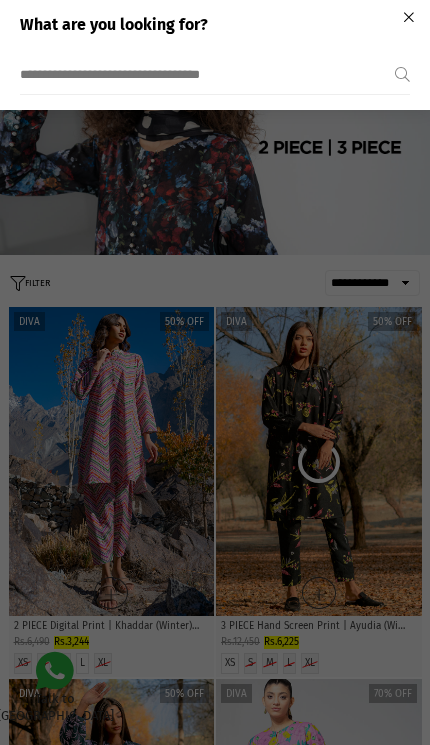 click at bounding box center (207, 75) 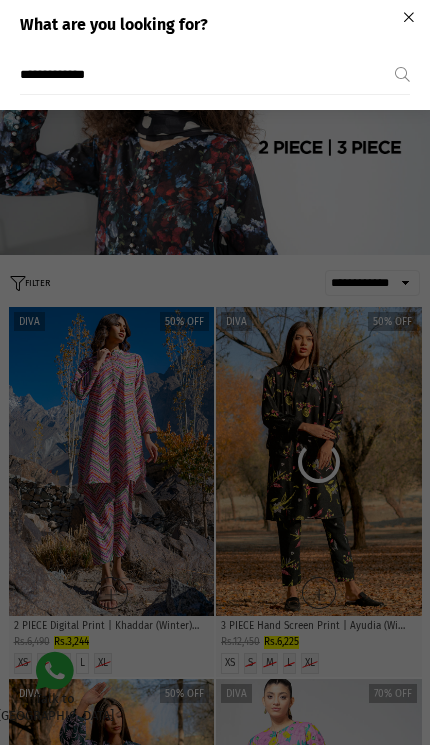type on "**********" 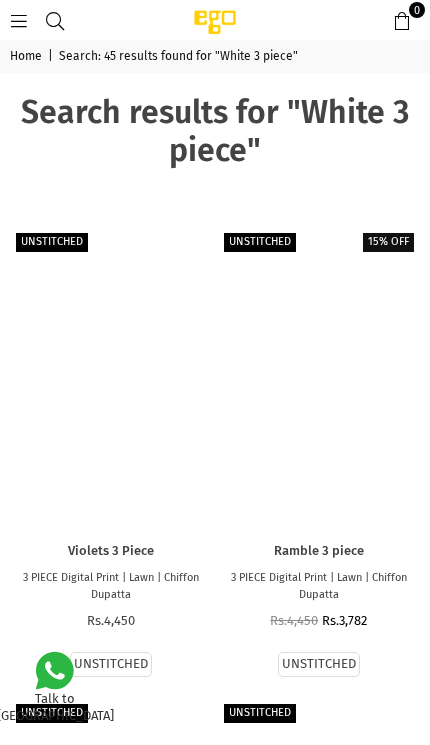 scroll, scrollTop: 0, scrollLeft: 0, axis: both 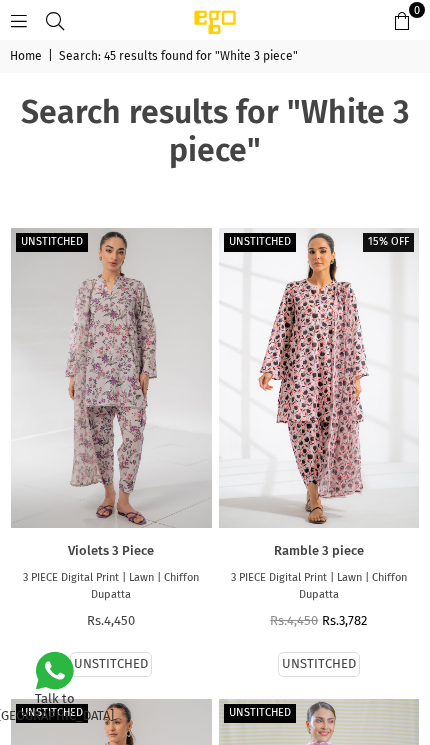 click at bounding box center (19, 19) 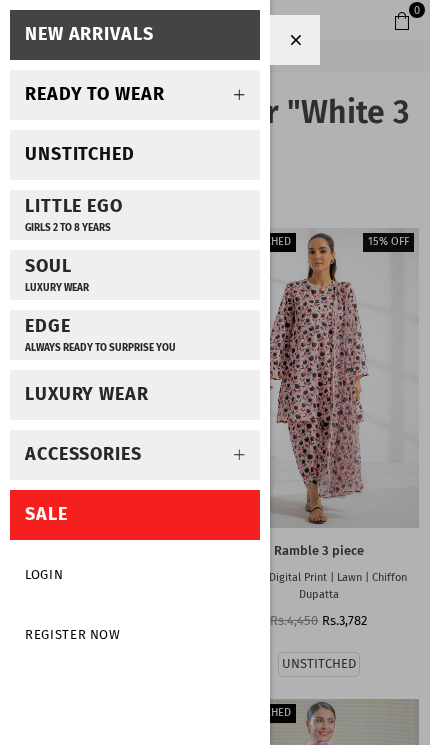 click at bounding box center [240, 95] 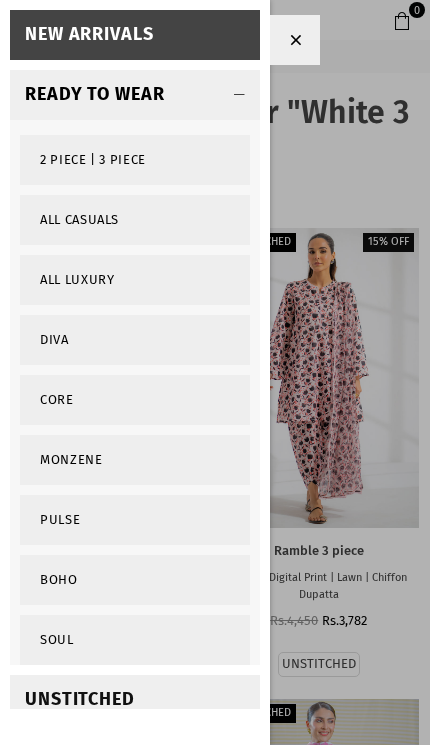 click on "2 PIECE | 3 PIECE" at bounding box center [135, 160] 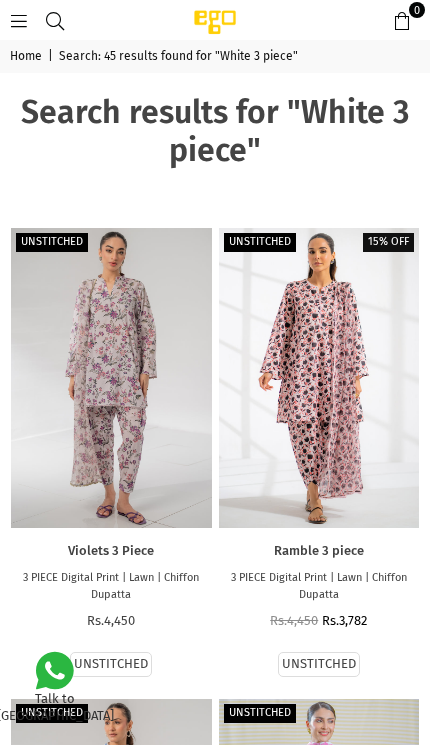 click at bounding box center [19, 21] 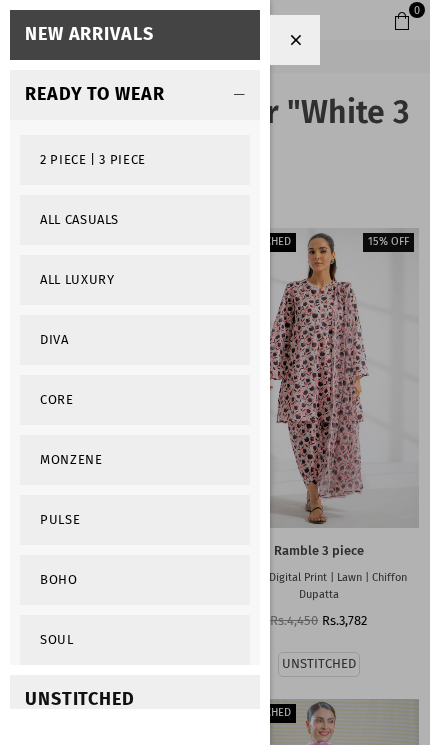 click on "2 PIECE | 3 PIECE" at bounding box center [135, 160] 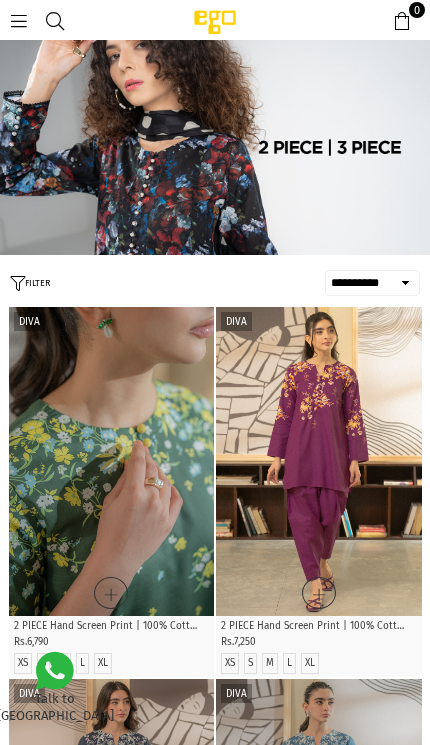 select on "**********" 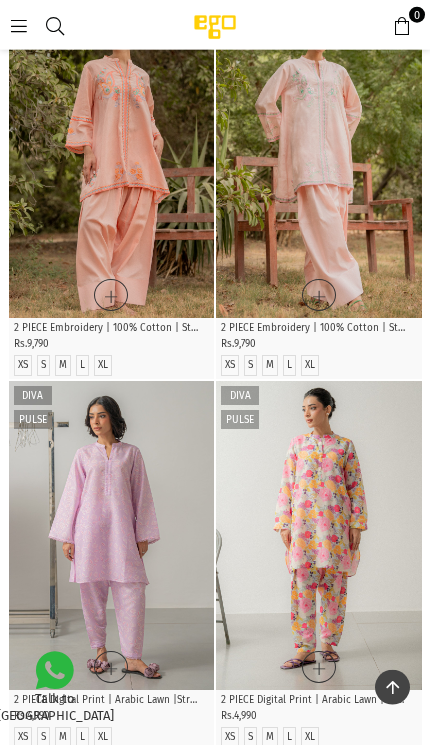 scroll, scrollTop: 2835, scrollLeft: 0, axis: vertical 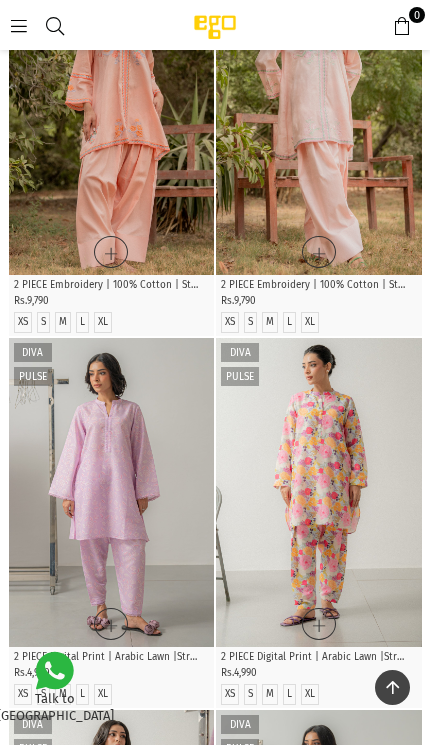 click at bounding box center [19, 26] 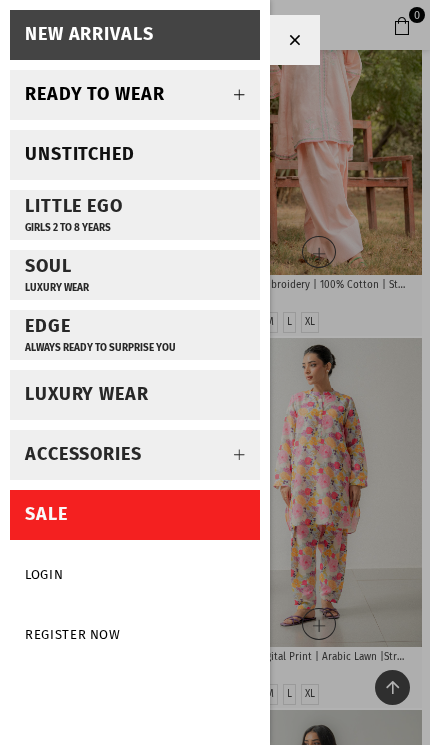 click at bounding box center [240, 95] 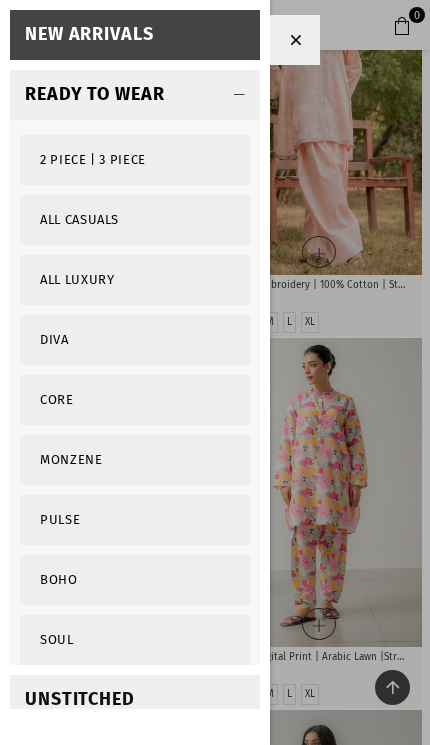 click on "2 PIECE | 3 PIECE" at bounding box center (135, 160) 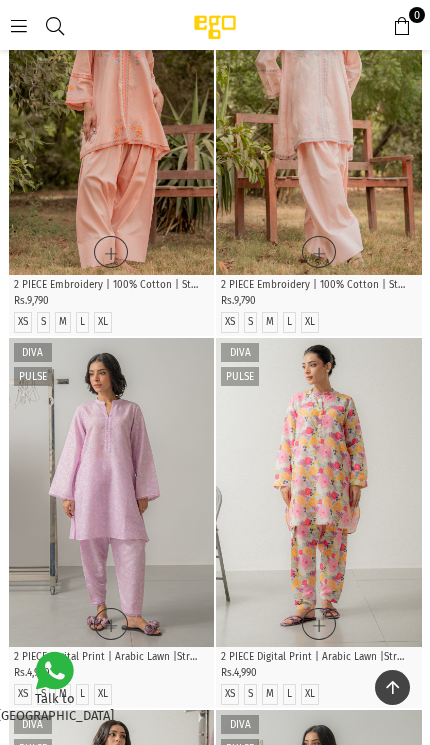 click at bounding box center (25, 40) 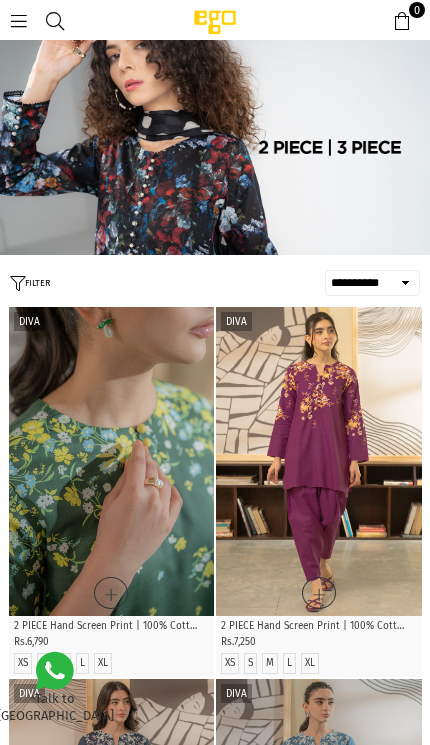 scroll, scrollTop: 0, scrollLeft: 0, axis: both 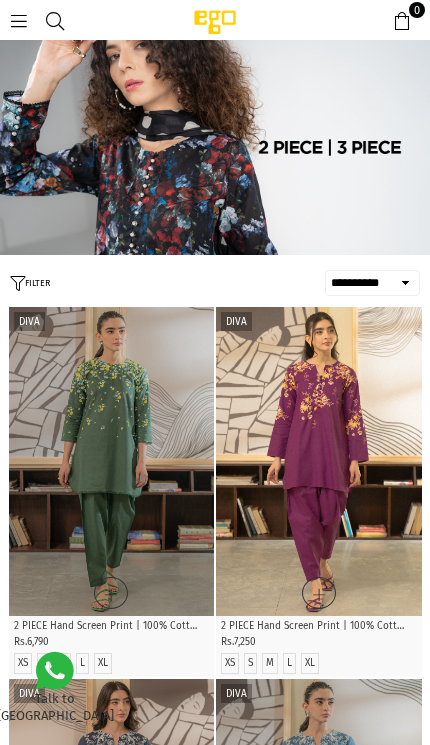 click on "**********" at bounding box center [372, 283] 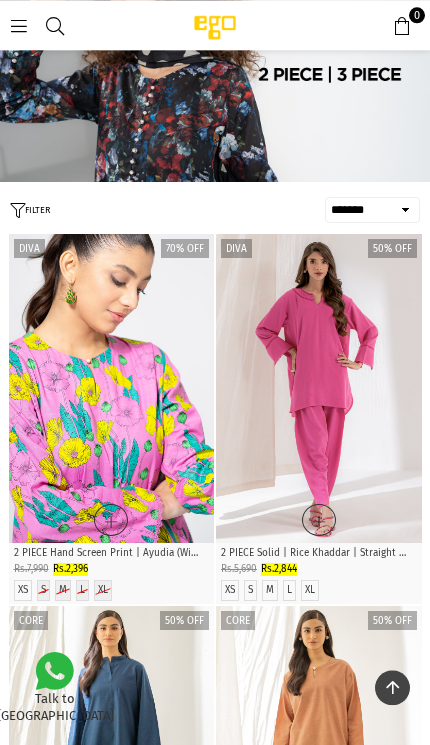 scroll, scrollTop: 0, scrollLeft: 0, axis: both 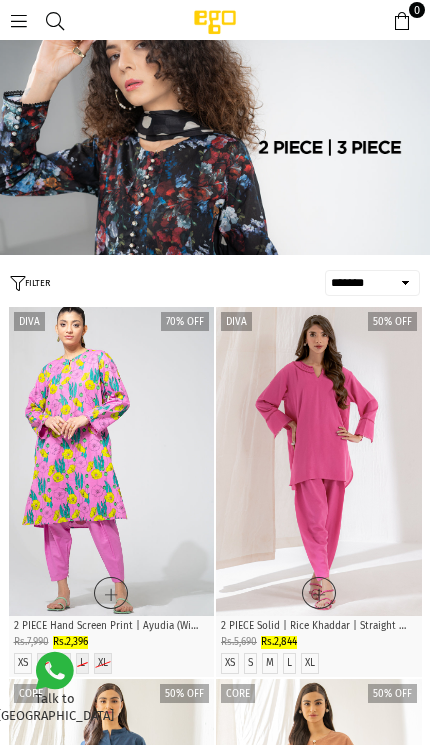 click on "FILTER" at bounding box center [30, 283] 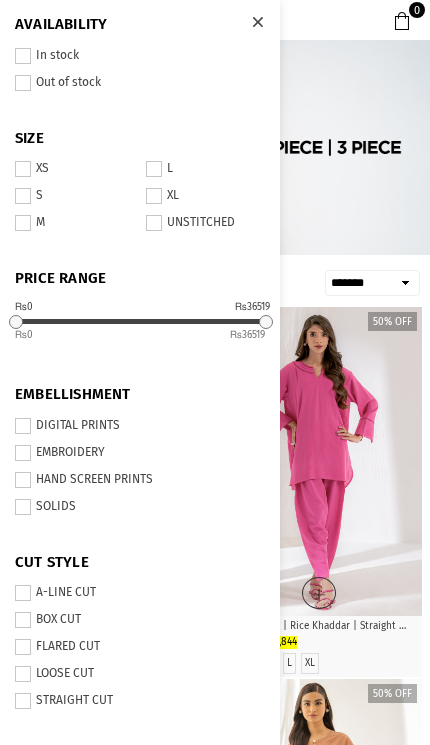 click at bounding box center [23, 56] 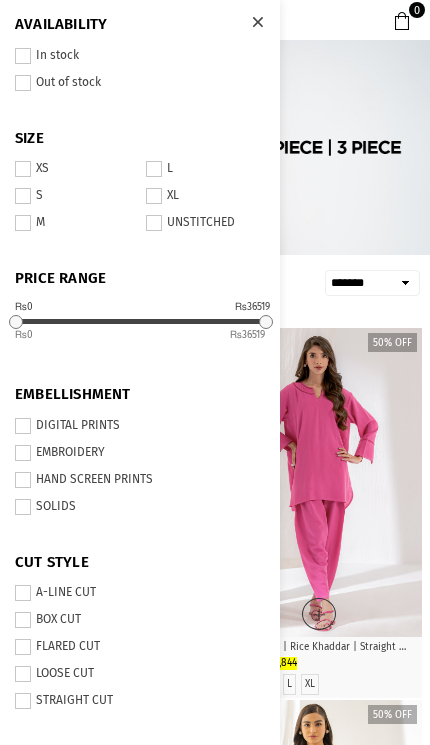 click at bounding box center (23, 169) 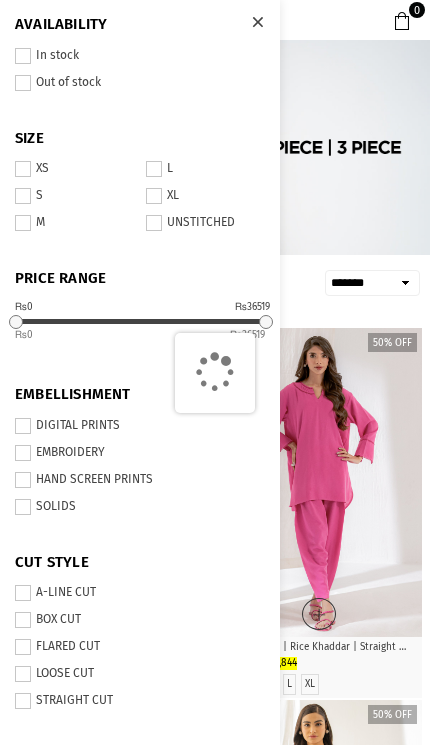 click at bounding box center (23, 196) 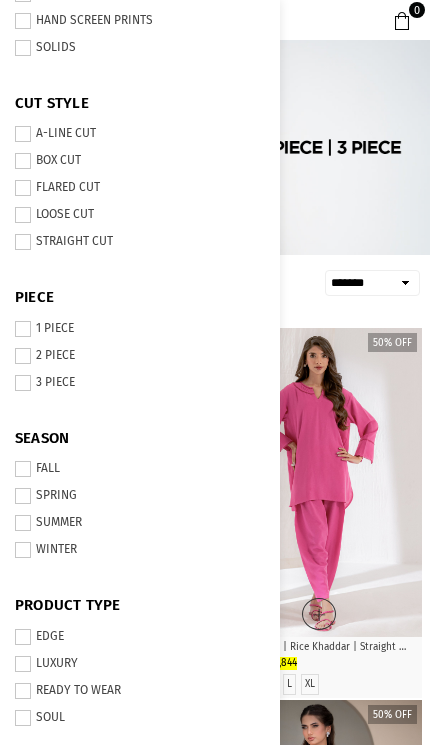 scroll, scrollTop: 458, scrollLeft: 0, axis: vertical 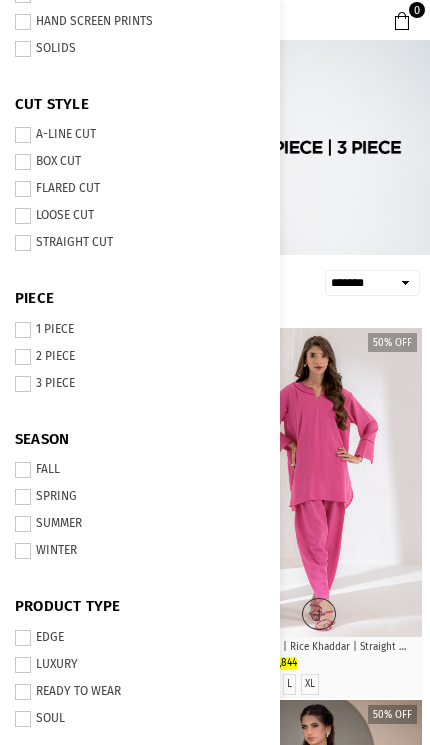 click at bounding box center [23, 384] 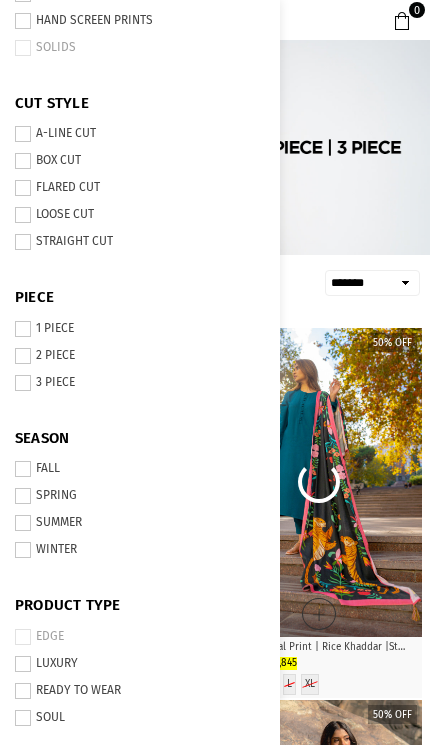 scroll, scrollTop: 458, scrollLeft: 0, axis: vertical 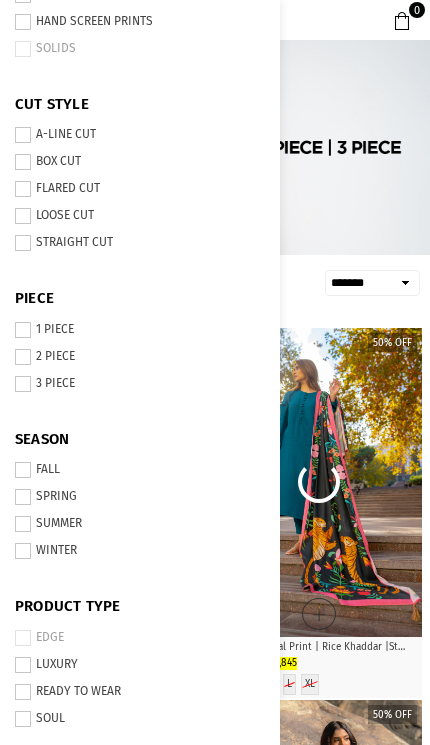 click at bounding box center [23, 497] 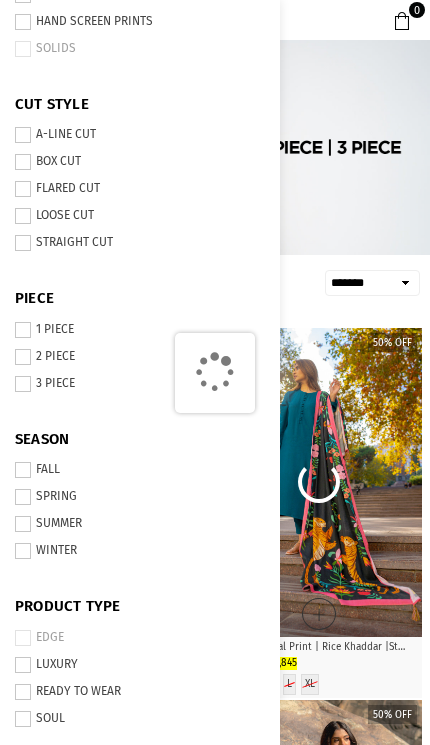 click at bounding box center (23, 524) 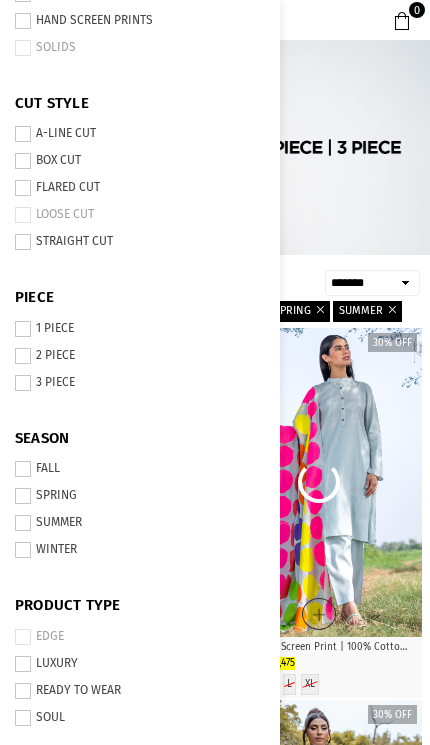 scroll, scrollTop: 458, scrollLeft: 0, axis: vertical 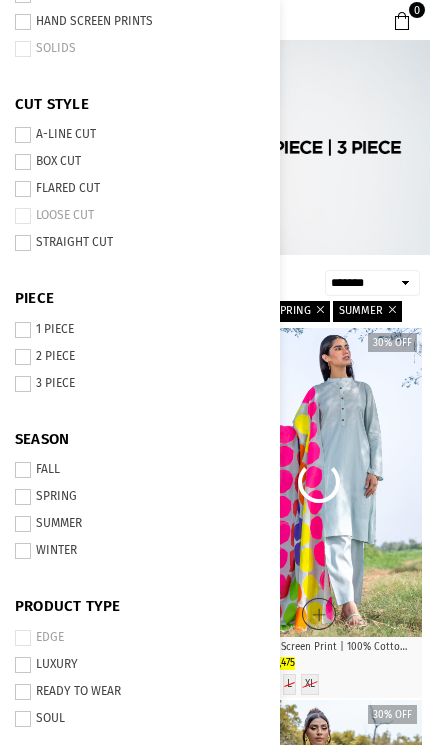 click at bounding box center (23, 692) 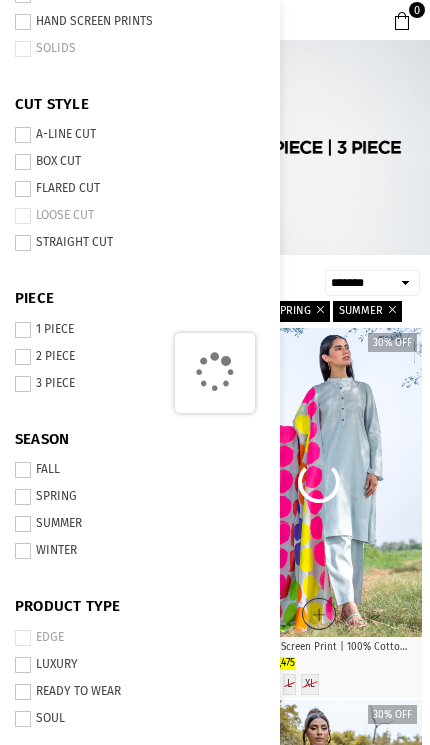 scroll, scrollTop: 442, scrollLeft: 0, axis: vertical 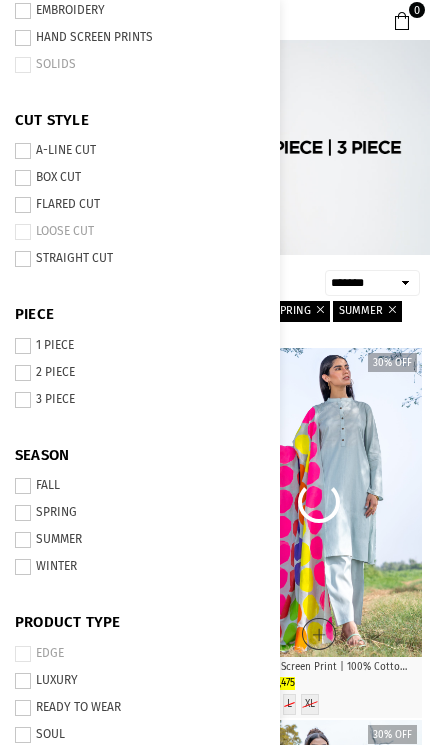 click at bounding box center [215, 147] 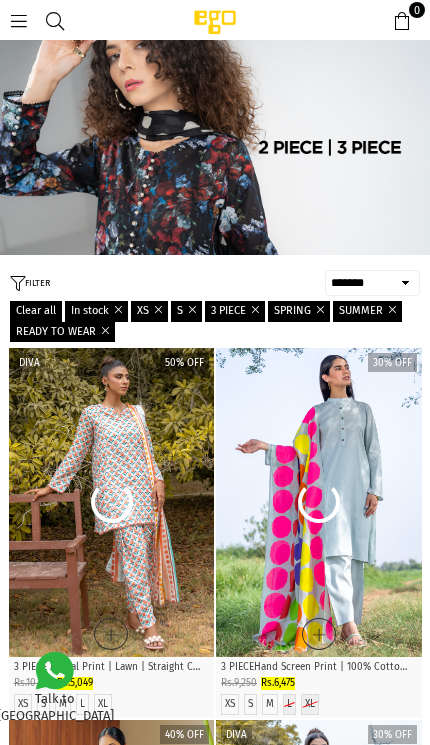 scroll, scrollTop: 33, scrollLeft: 0, axis: vertical 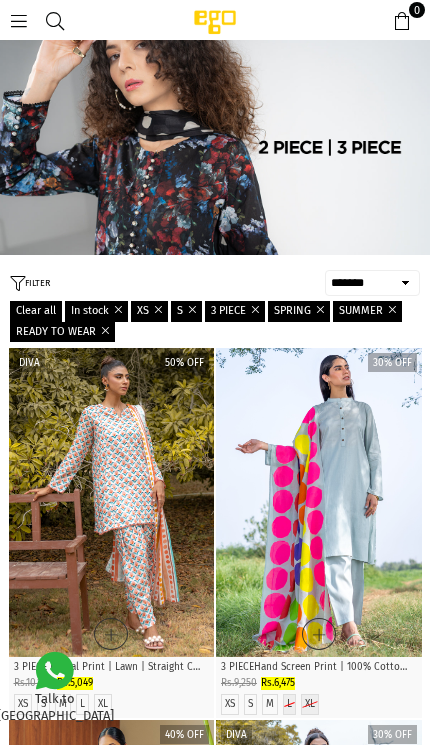 click at bounding box center [19, 21] 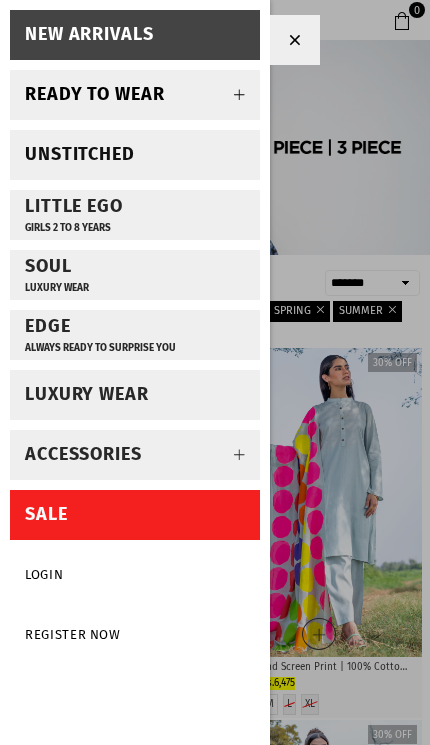 click at bounding box center [240, 95] 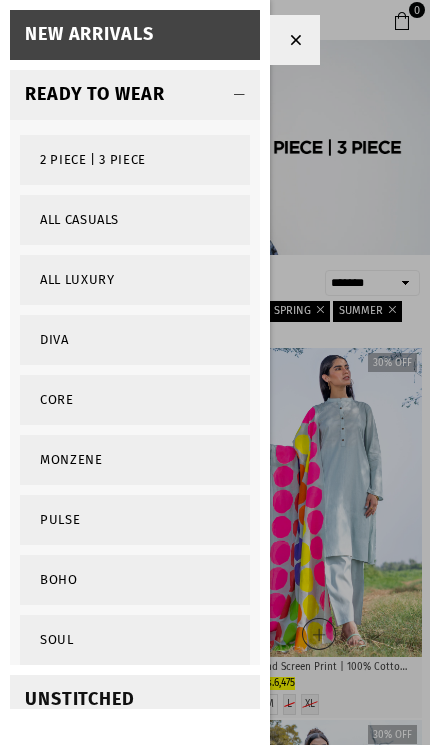 click at bounding box center [295, 40] 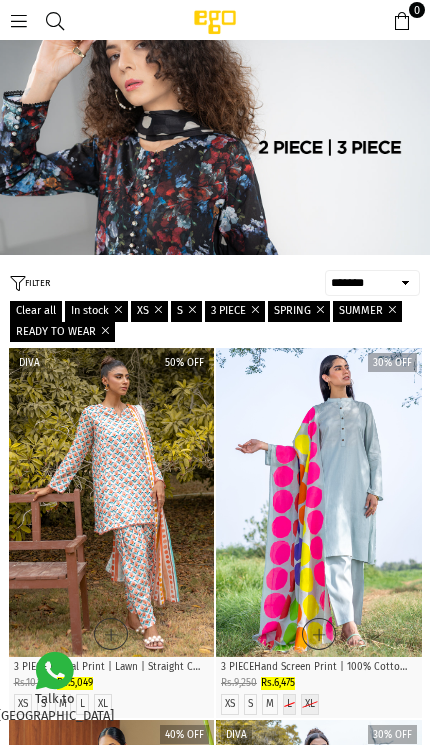 click at bounding box center (252, 309) 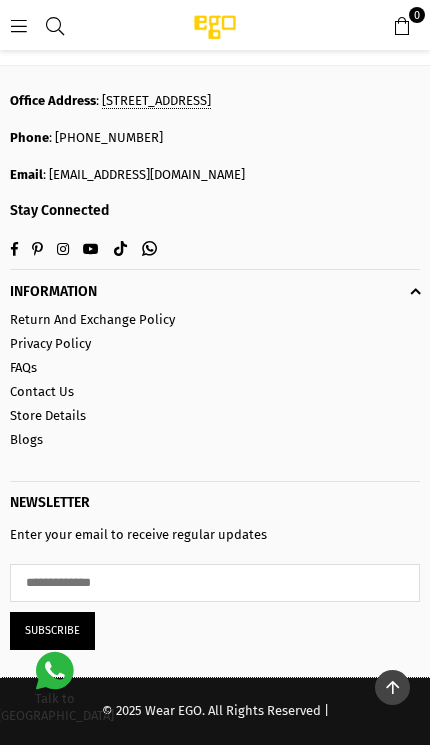 scroll, scrollTop: 9814, scrollLeft: 0, axis: vertical 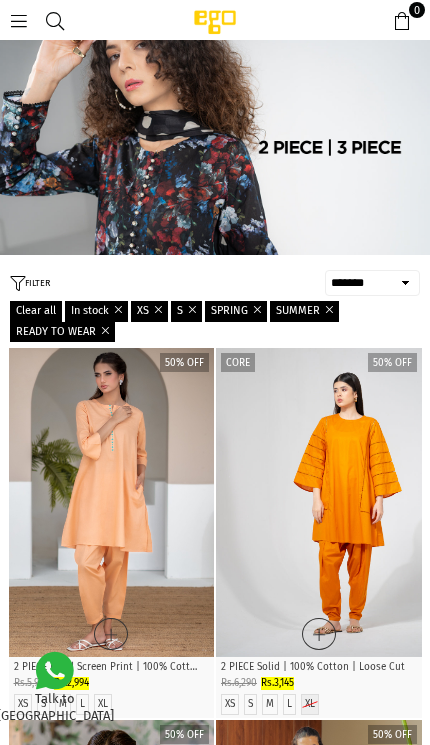 click on "**********" at bounding box center (215, 3832) 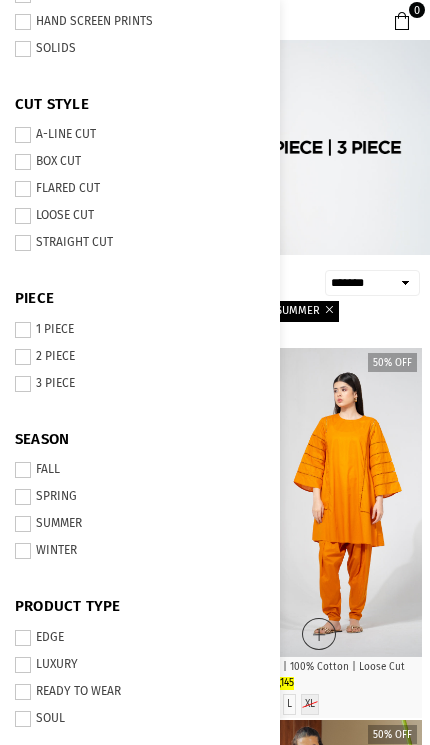 scroll, scrollTop: 458, scrollLeft: 0, axis: vertical 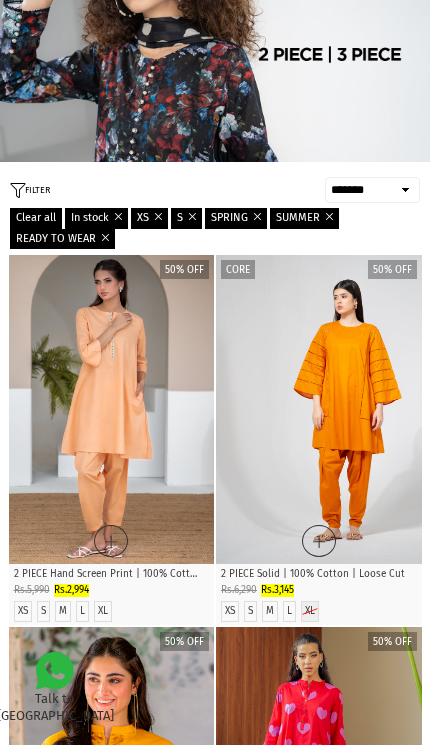 click on "**********" at bounding box center (372, 190) 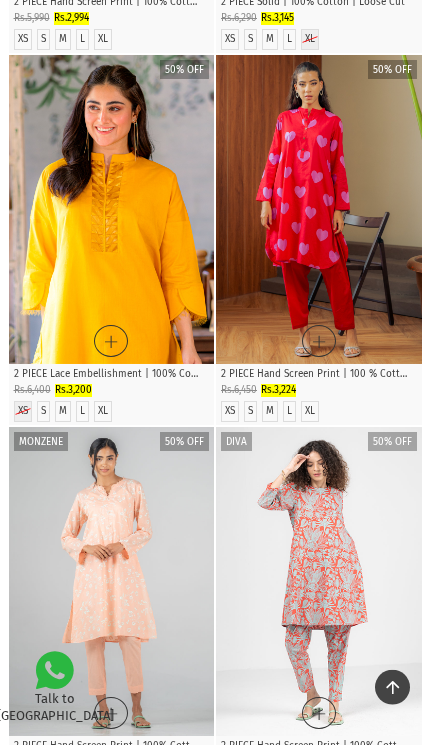 scroll, scrollTop: 0, scrollLeft: 0, axis: both 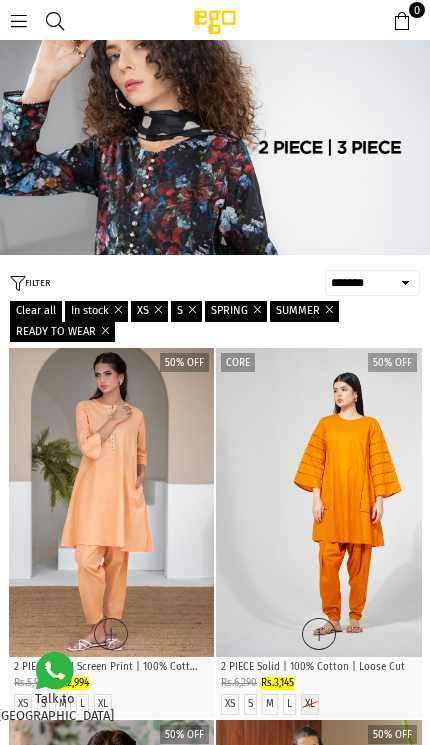 click on "**********" at bounding box center (372, 283) 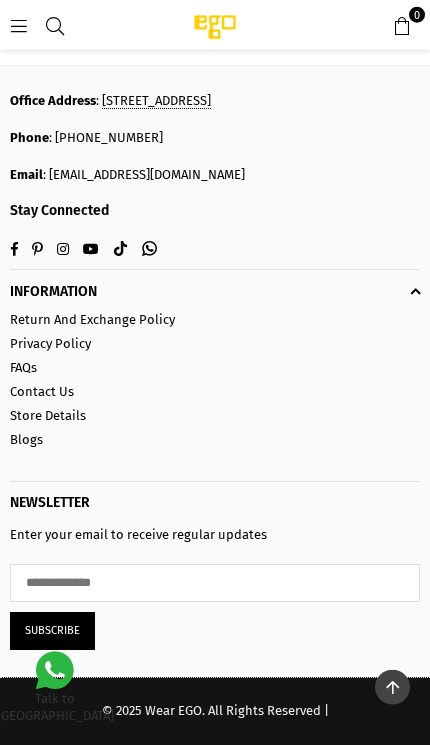 scroll, scrollTop: 27656, scrollLeft: 0, axis: vertical 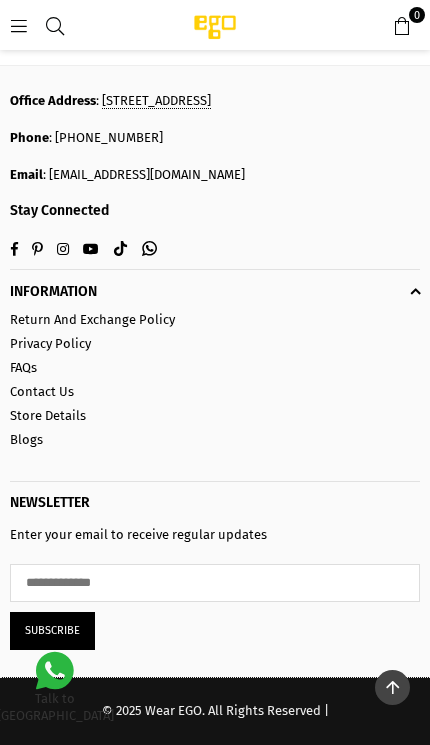 click at bounding box center [112, -1357] 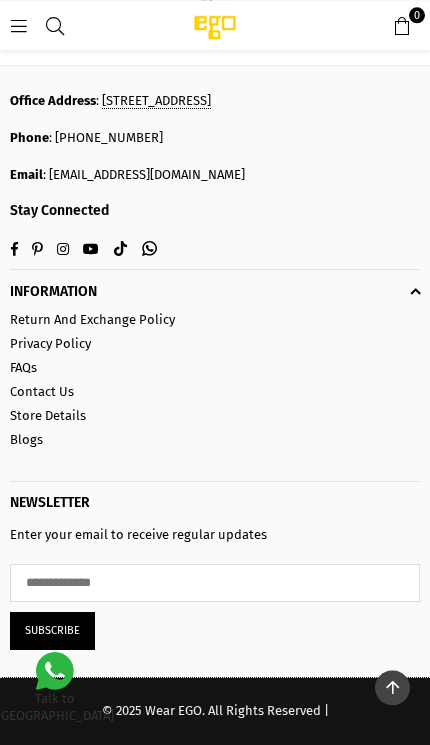 scroll, scrollTop: 30333, scrollLeft: 0, axis: vertical 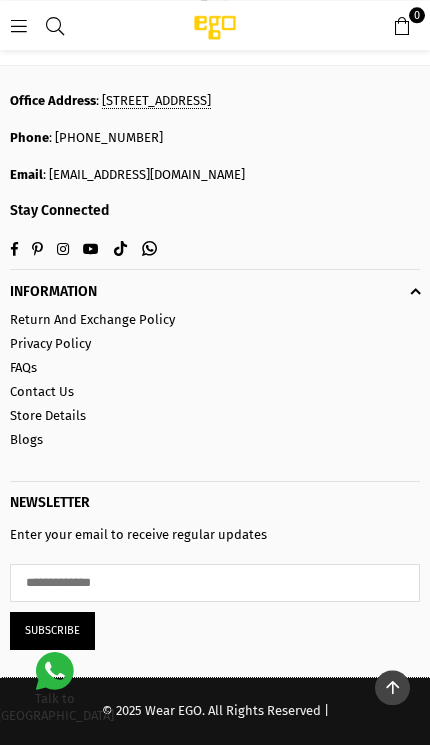 click at bounding box center [112, -5449] 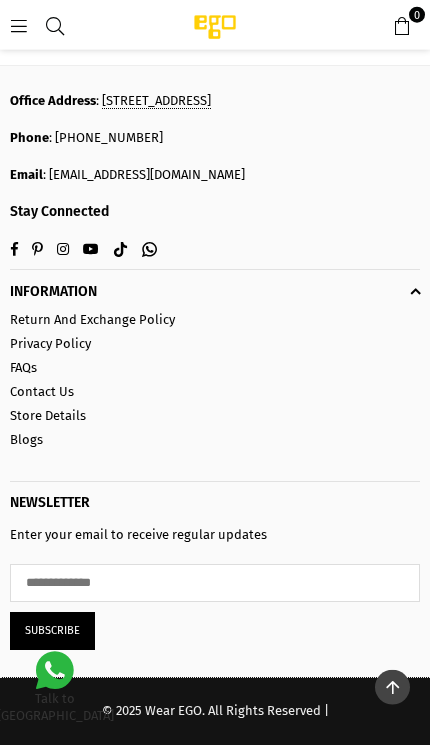 scroll, scrollTop: 22428, scrollLeft: 0, axis: vertical 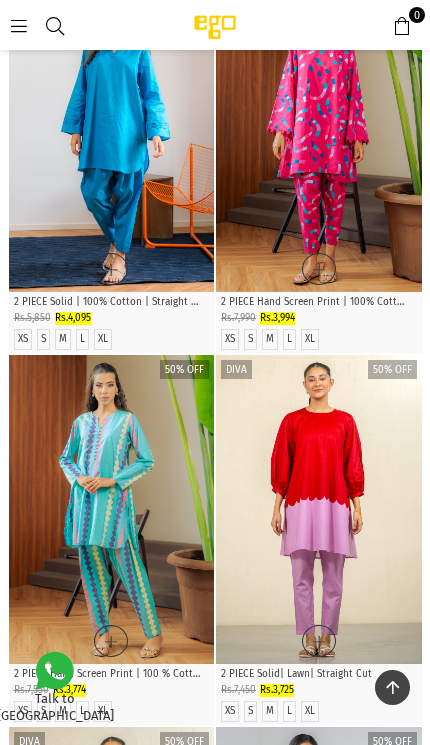click at bounding box center (112, -9083) 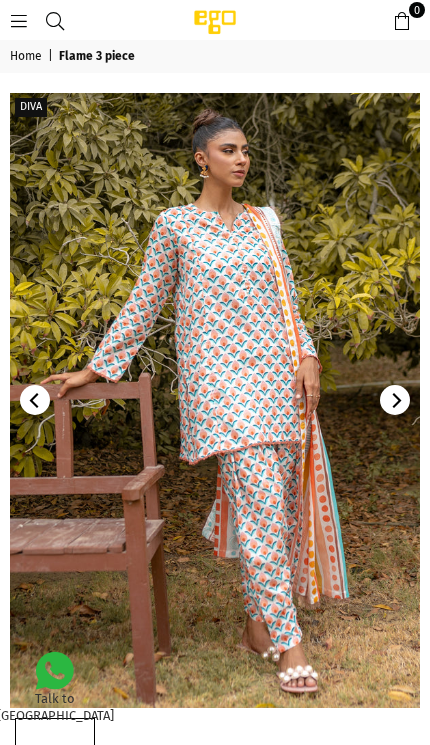 scroll, scrollTop: 0, scrollLeft: 0, axis: both 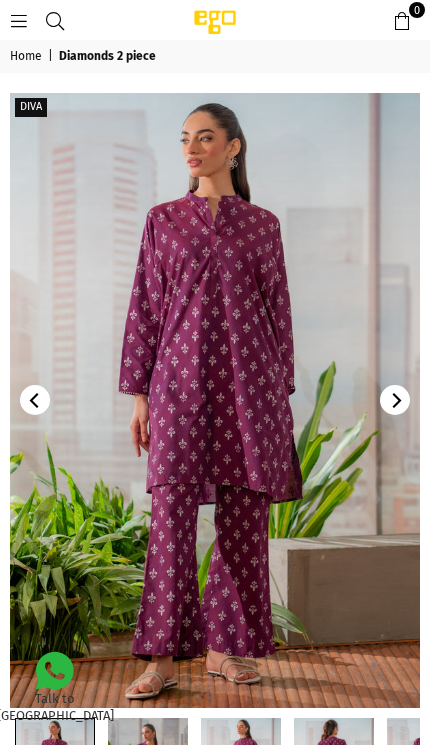 click at bounding box center (19, 19) 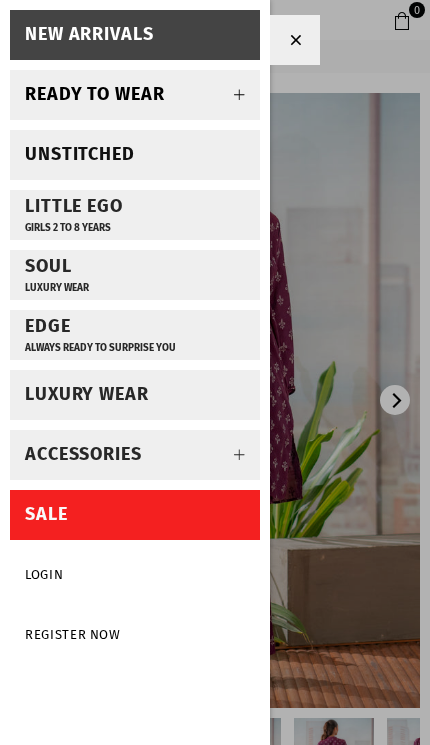 click at bounding box center (240, 95) 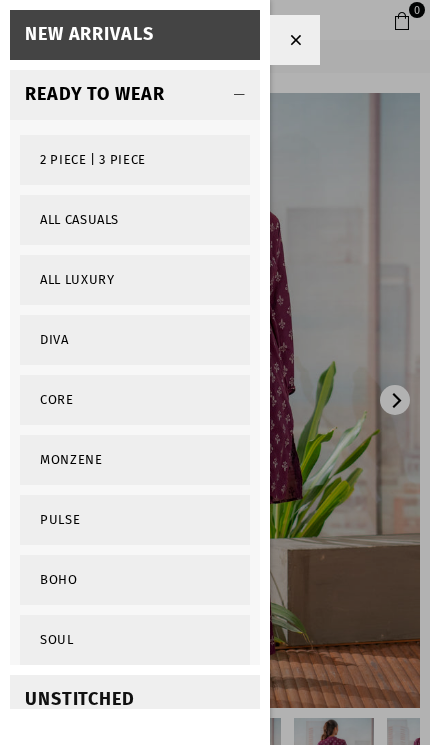 click on "2 PIECE | 3 PIECE" at bounding box center (135, 160) 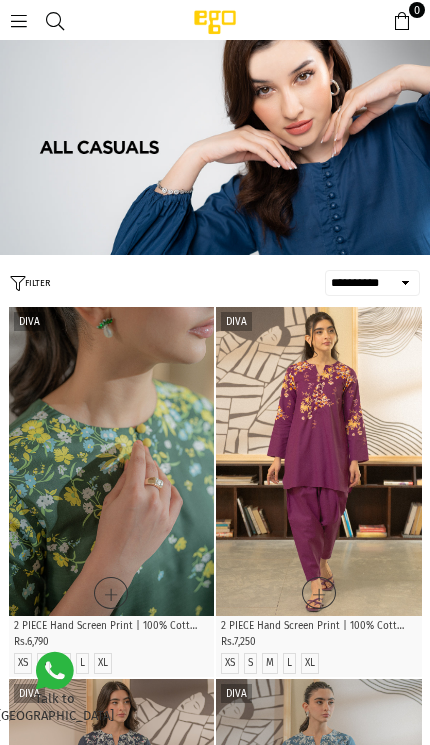 select on "**********" 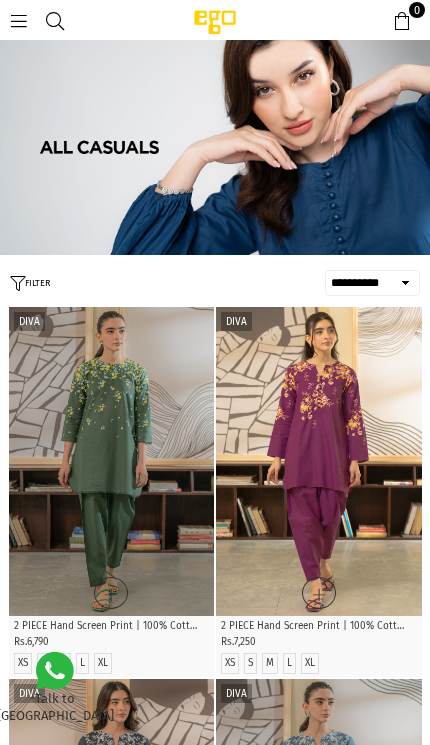 click on "FILTER" at bounding box center (30, 283) 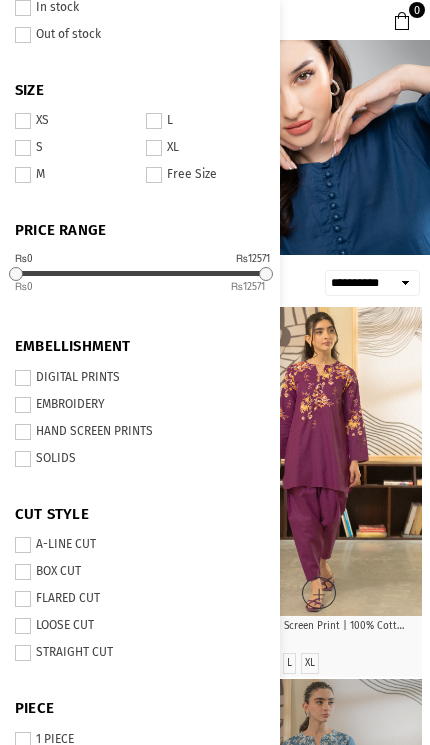 scroll, scrollTop: 52, scrollLeft: 0, axis: vertical 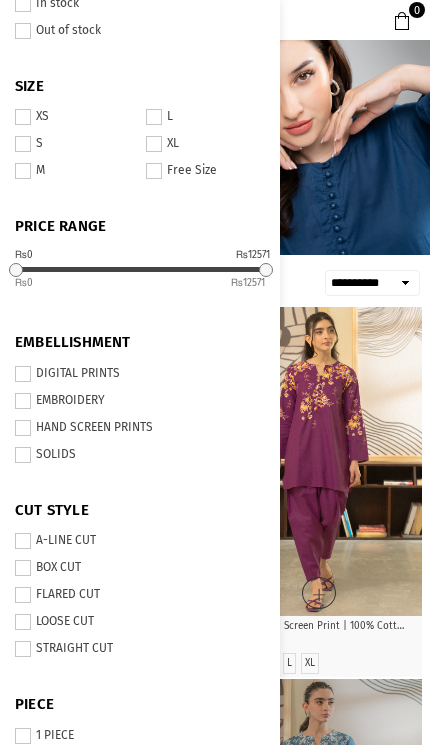 click at bounding box center [23, 117] 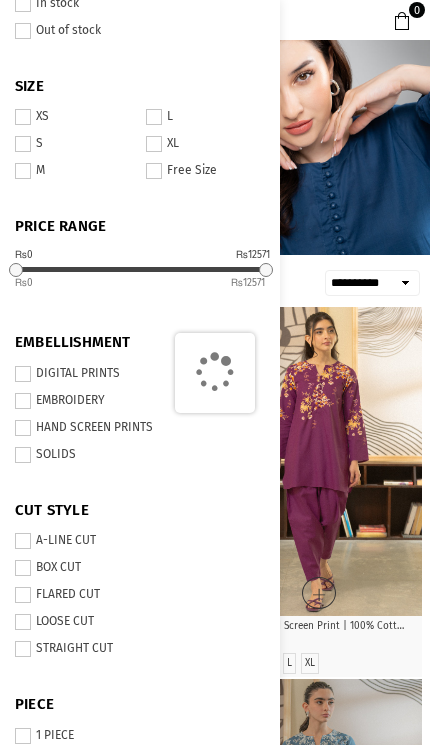 click at bounding box center [23, 144] 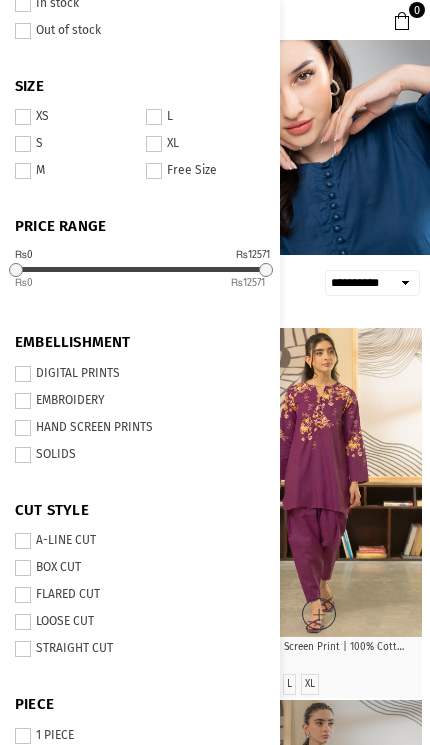 scroll, scrollTop: 88, scrollLeft: 0, axis: vertical 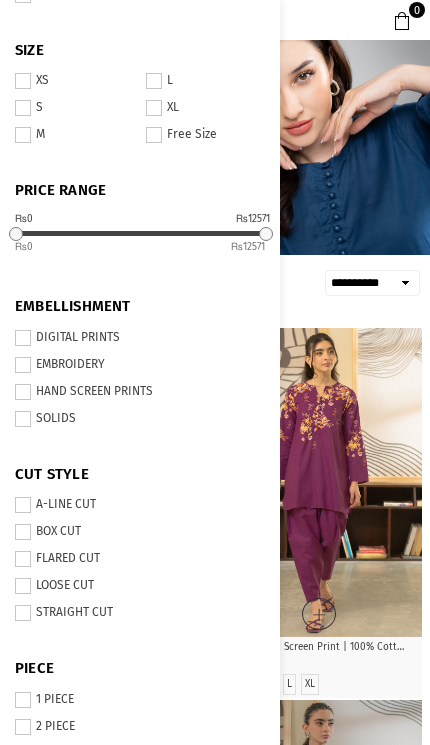 click on "HAND SCREEN PRINTS" at bounding box center [140, 392] 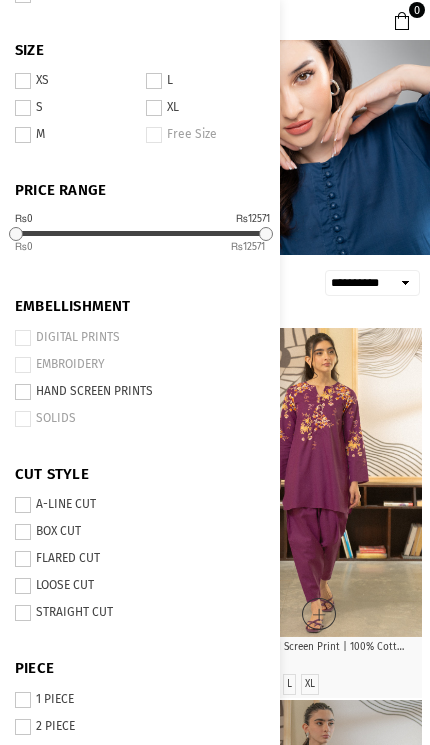 click on "SOLIDS" at bounding box center (140, 419) 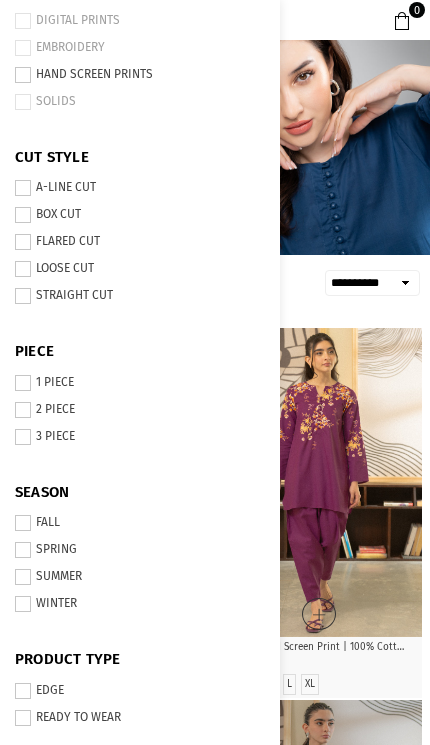 scroll, scrollTop: 404, scrollLeft: 0, axis: vertical 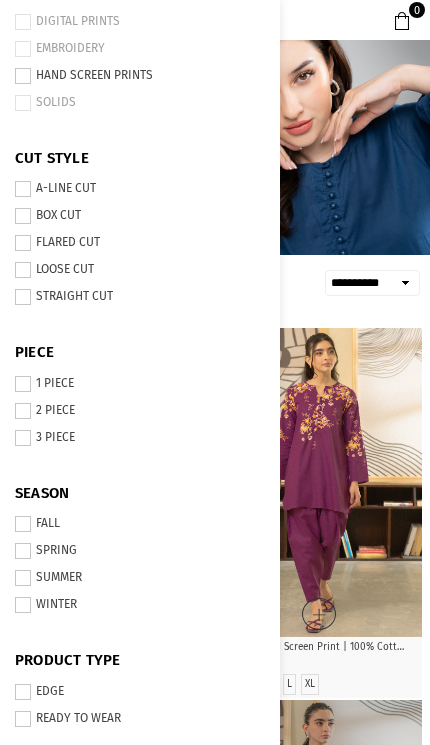 click at bounding box center [23, 411] 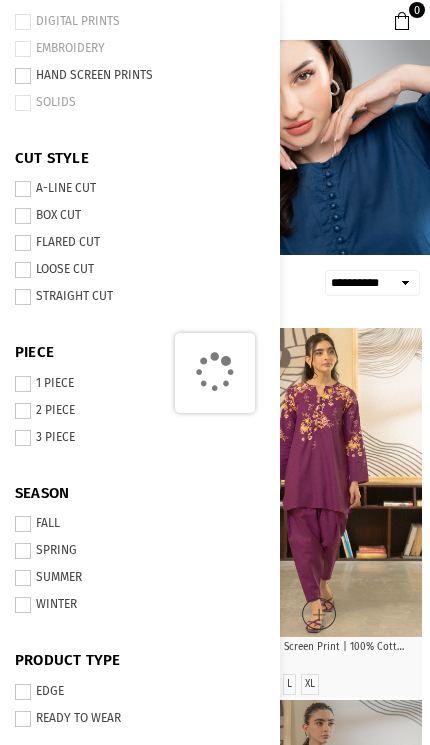click at bounding box center [23, 438] 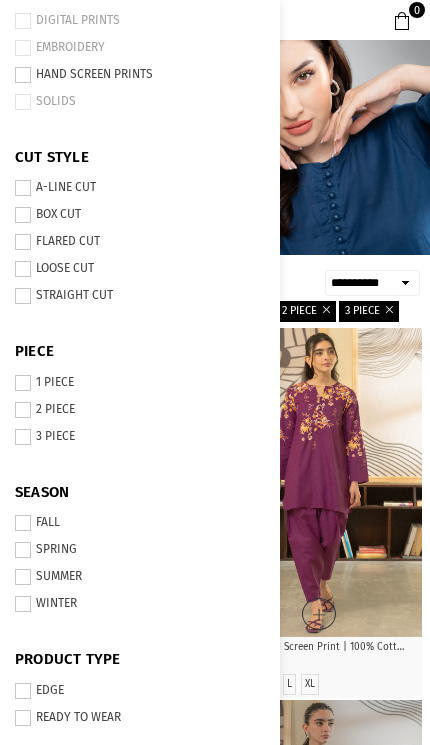 scroll, scrollTop: 404, scrollLeft: 0, axis: vertical 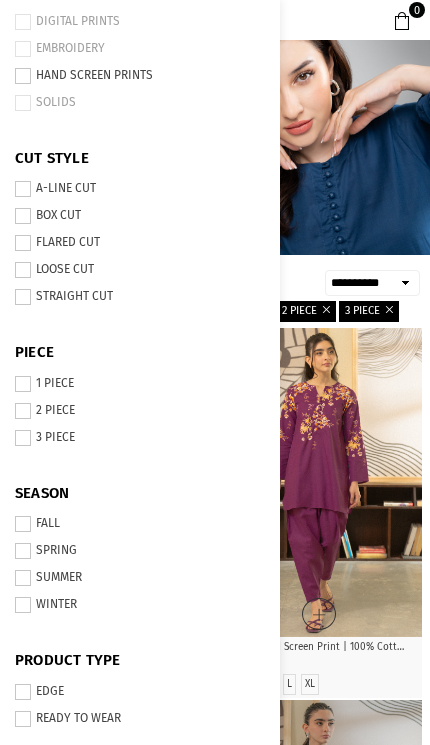 click at bounding box center (23, 578) 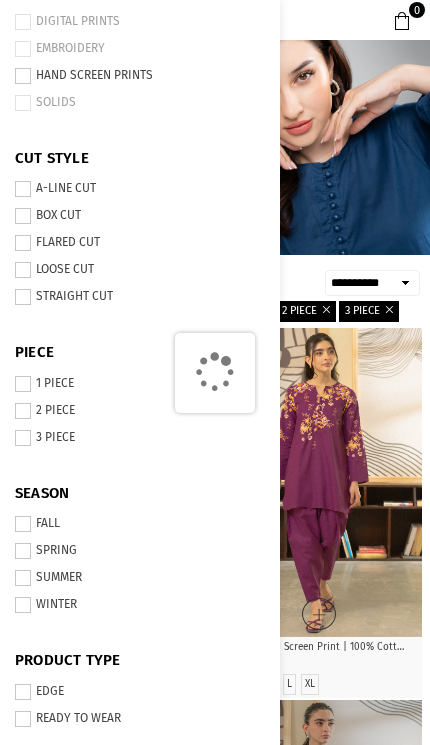 click on "SPRING" at bounding box center [140, 551] 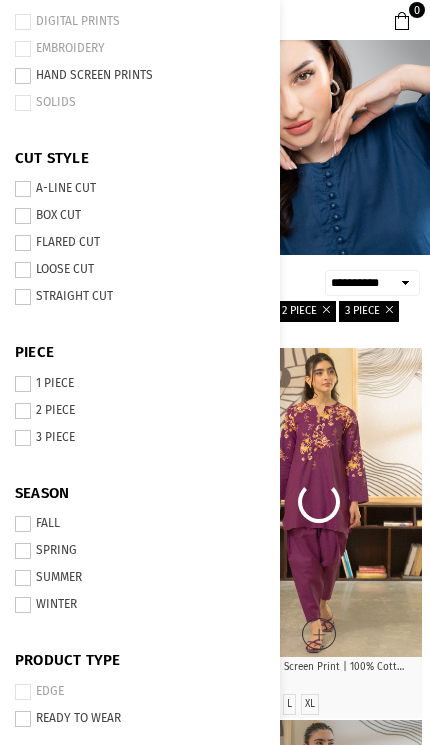 scroll, scrollTop: 388, scrollLeft: 0, axis: vertical 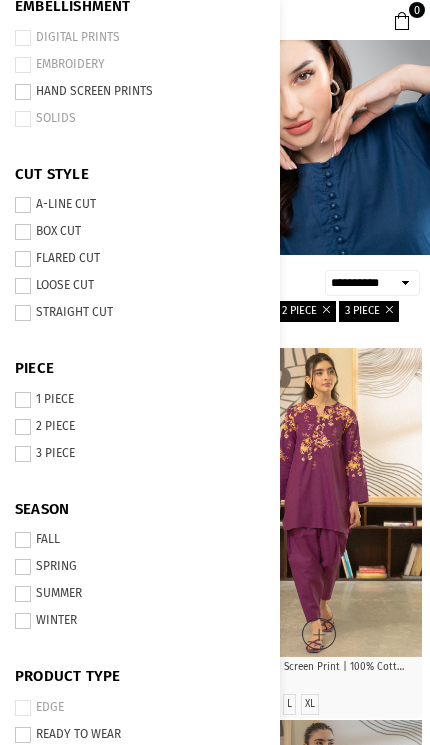 click at bounding box center (319, 502) 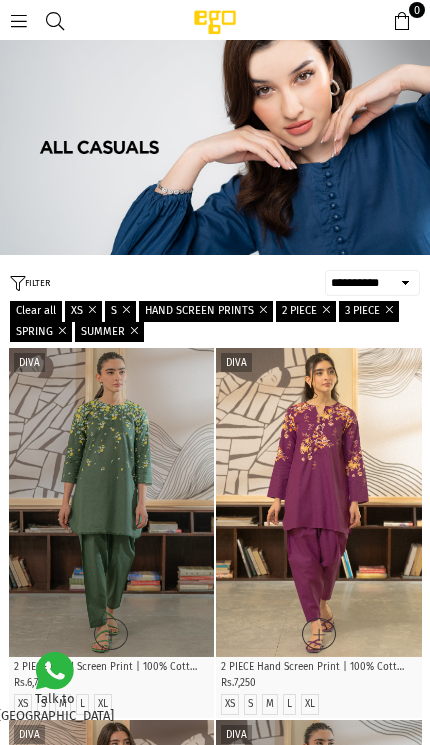 scroll, scrollTop: 404, scrollLeft: 0, axis: vertical 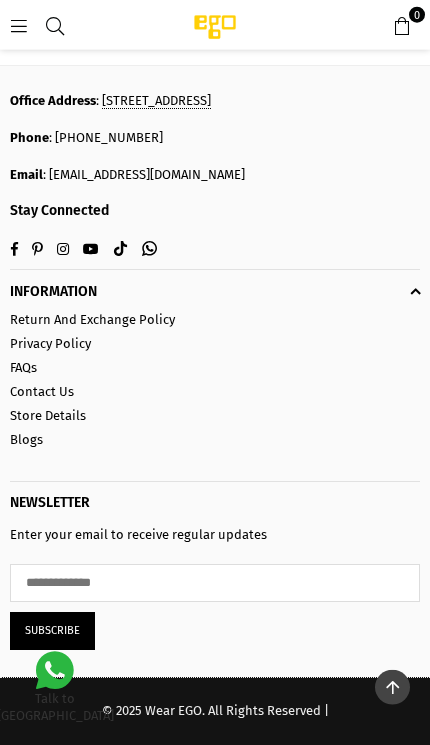 click at bounding box center (112, -338) 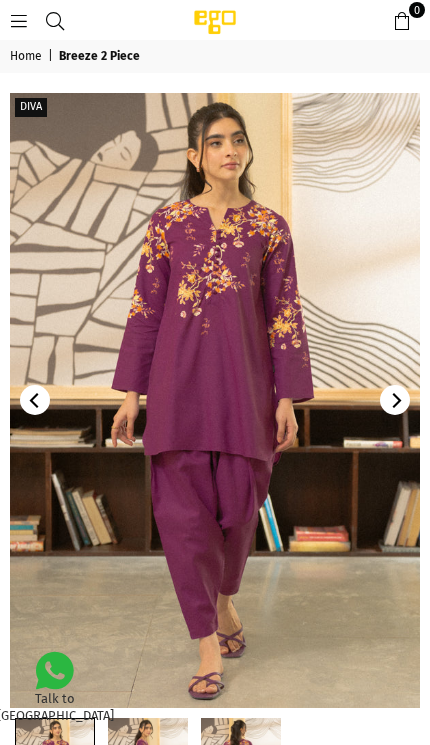 scroll, scrollTop: 0, scrollLeft: 0, axis: both 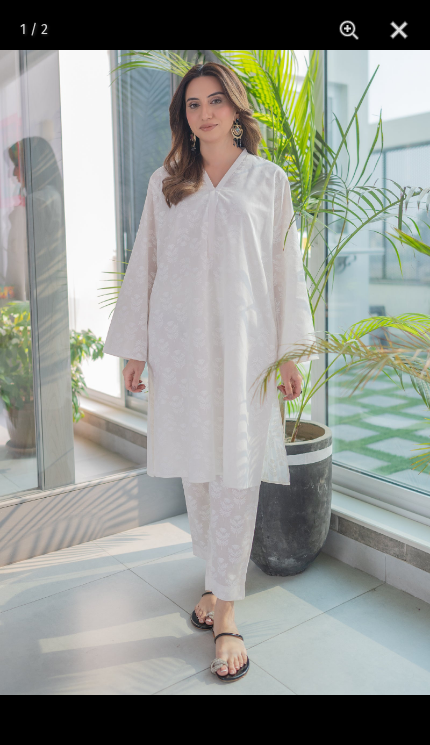 click at bounding box center [399, 30] 